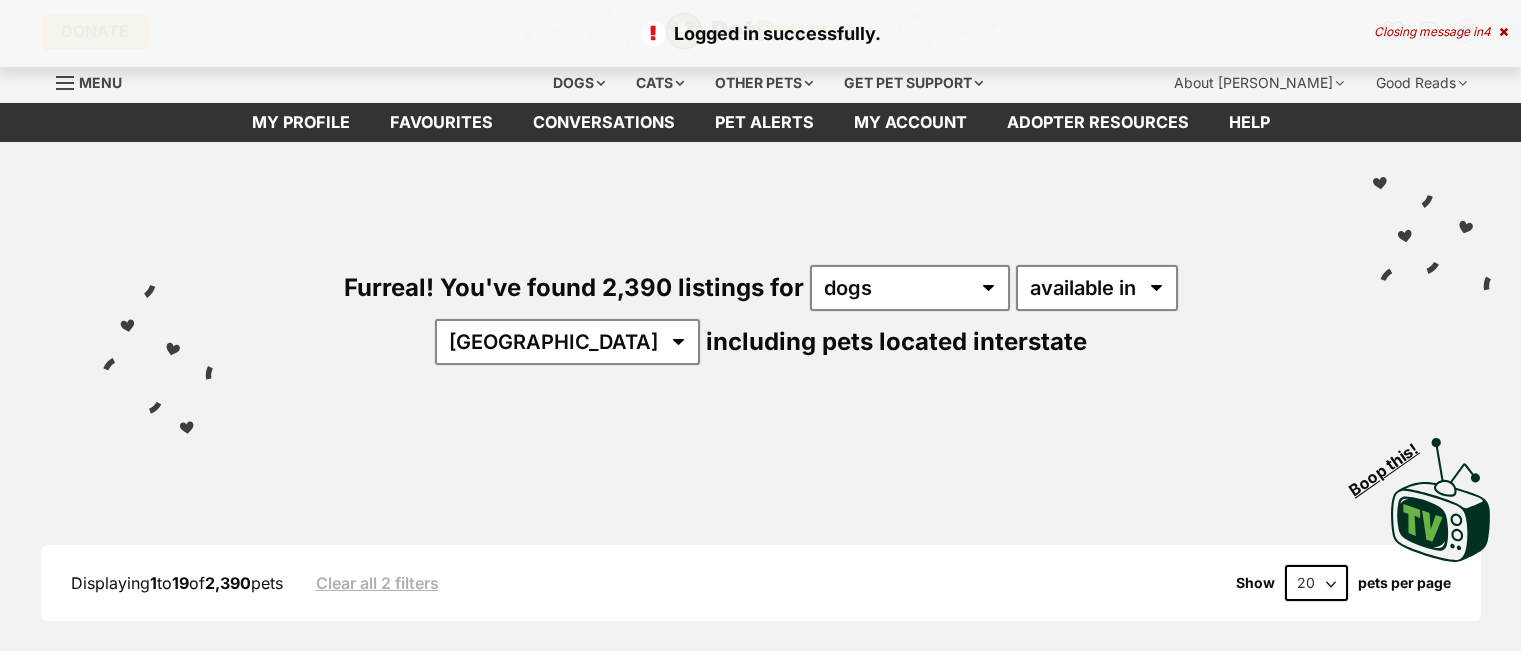scroll, scrollTop: 0, scrollLeft: 0, axis: both 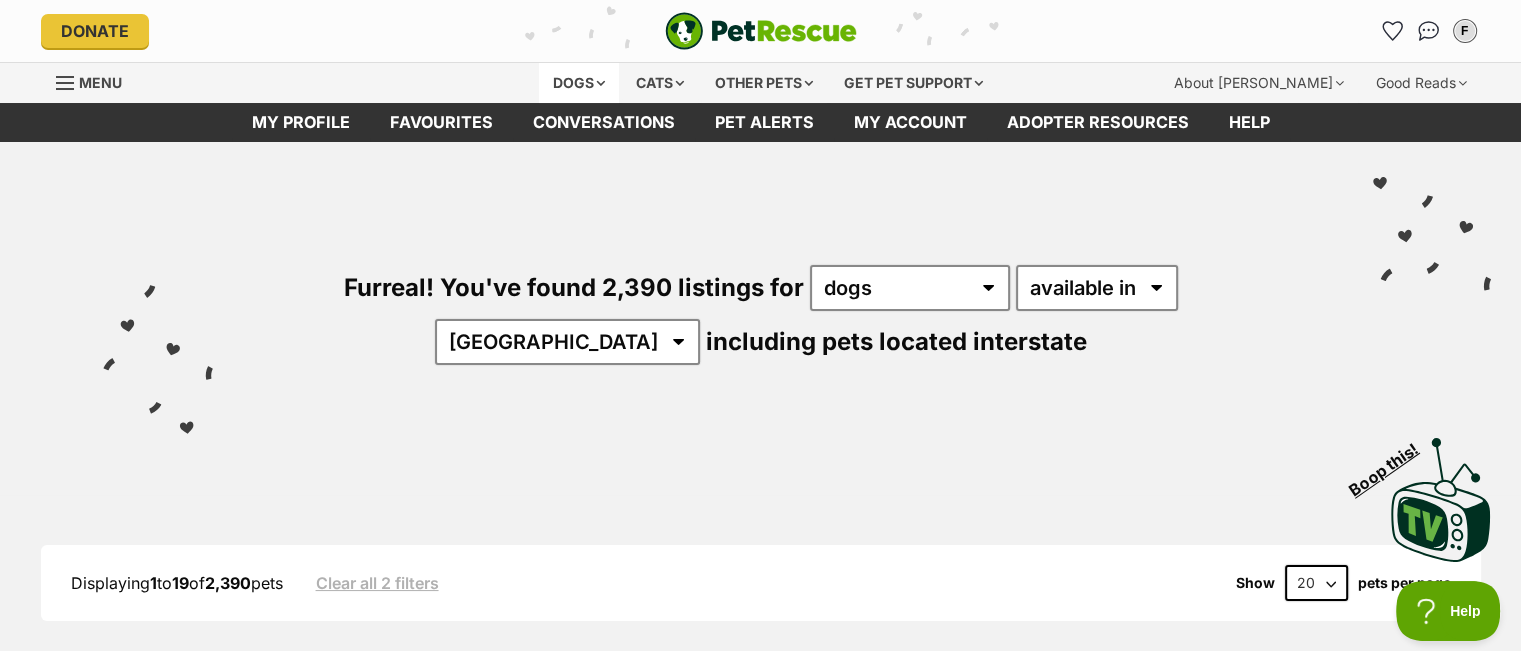 click on "Dogs" at bounding box center [579, 83] 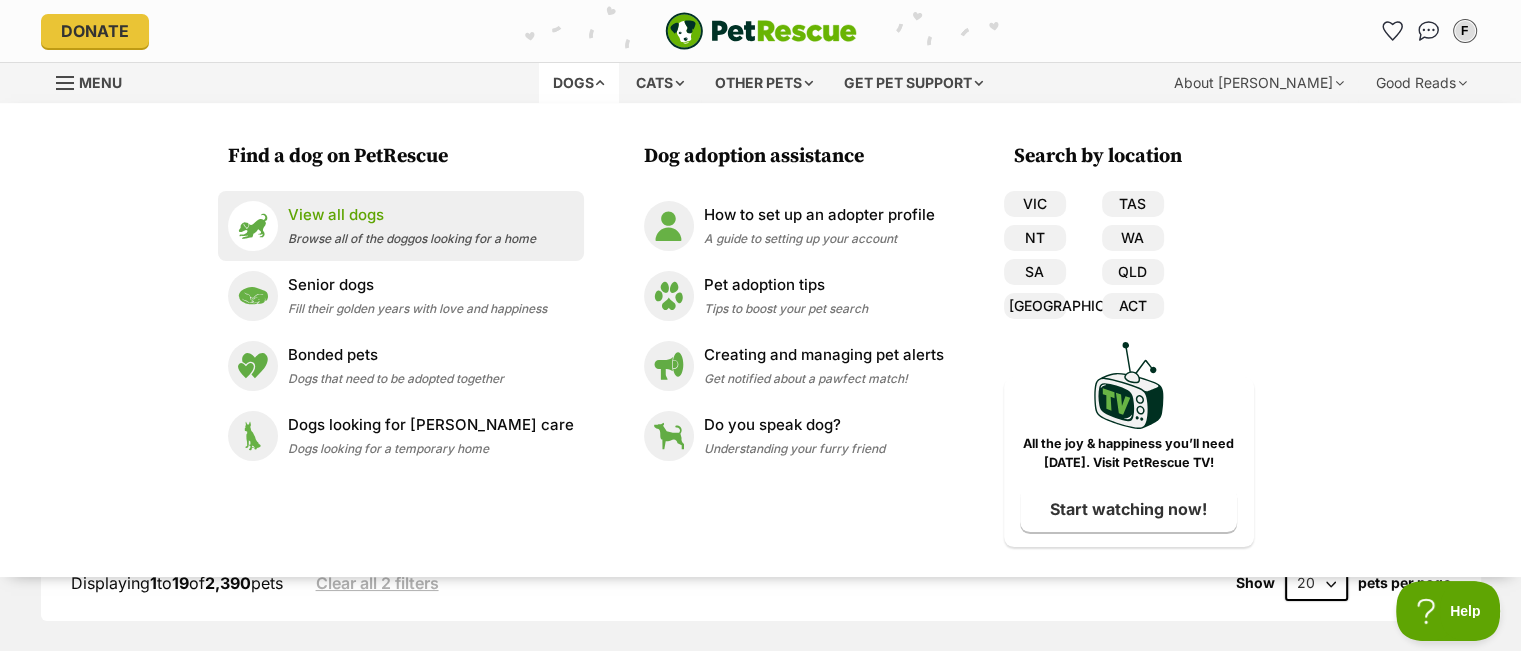 click on "View all dogs" at bounding box center (412, 215) 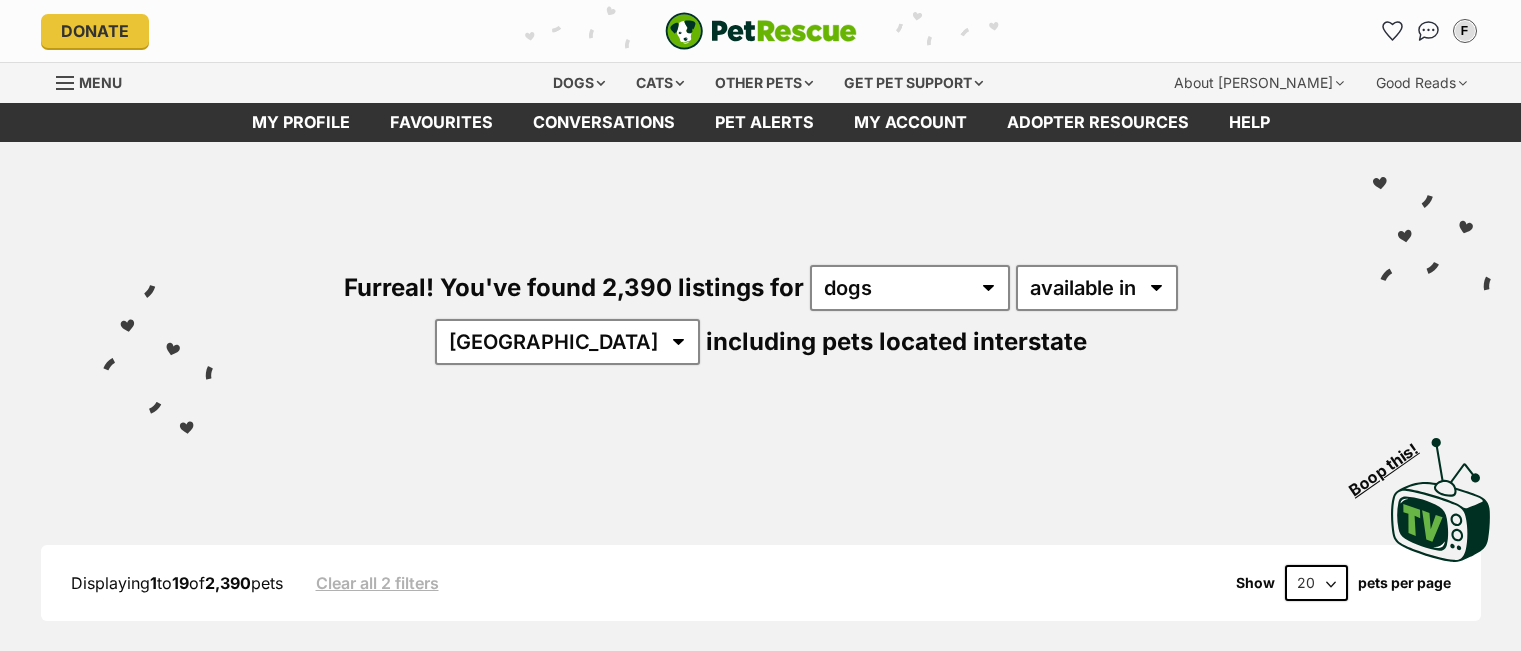 scroll, scrollTop: 0, scrollLeft: 0, axis: both 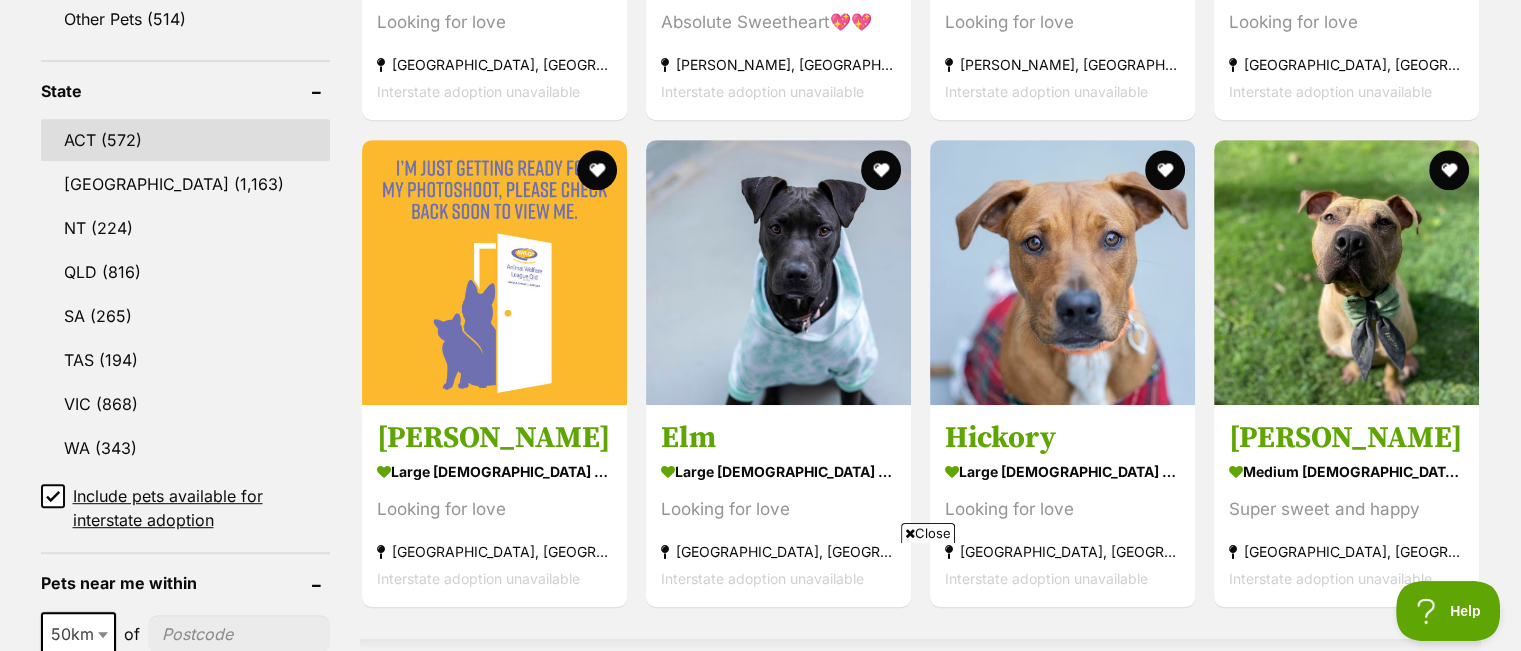 click on "ACT (572)" at bounding box center (185, 140) 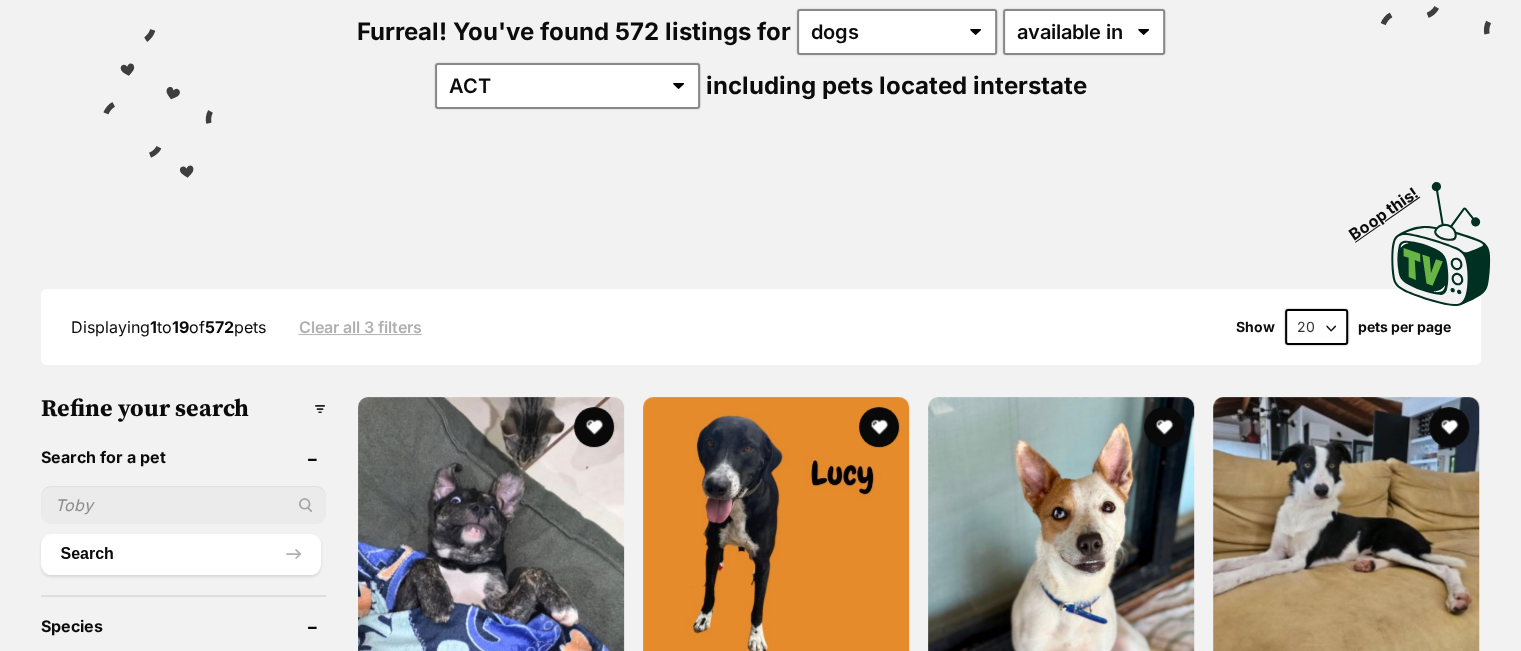scroll, scrollTop: 0, scrollLeft: 0, axis: both 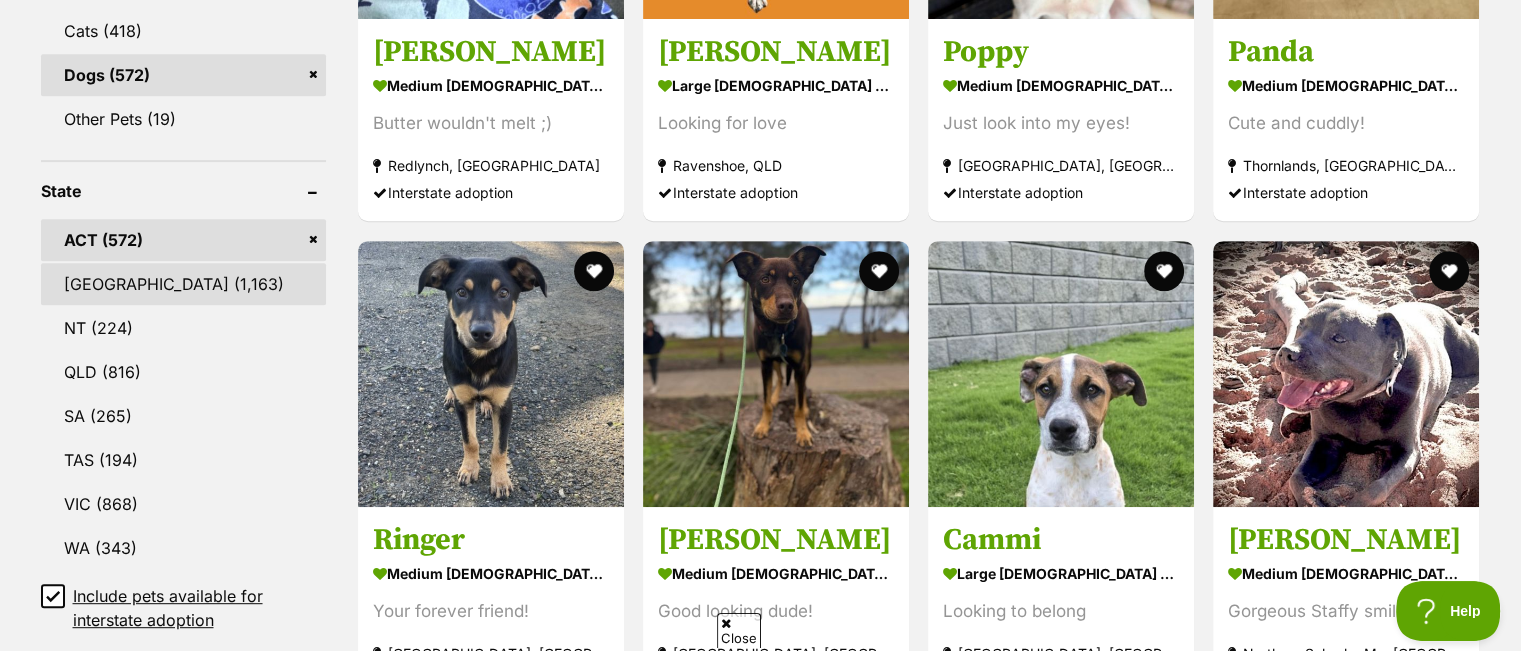 click on "[GEOGRAPHIC_DATA] (1,163)" at bounding box center [183, 284] 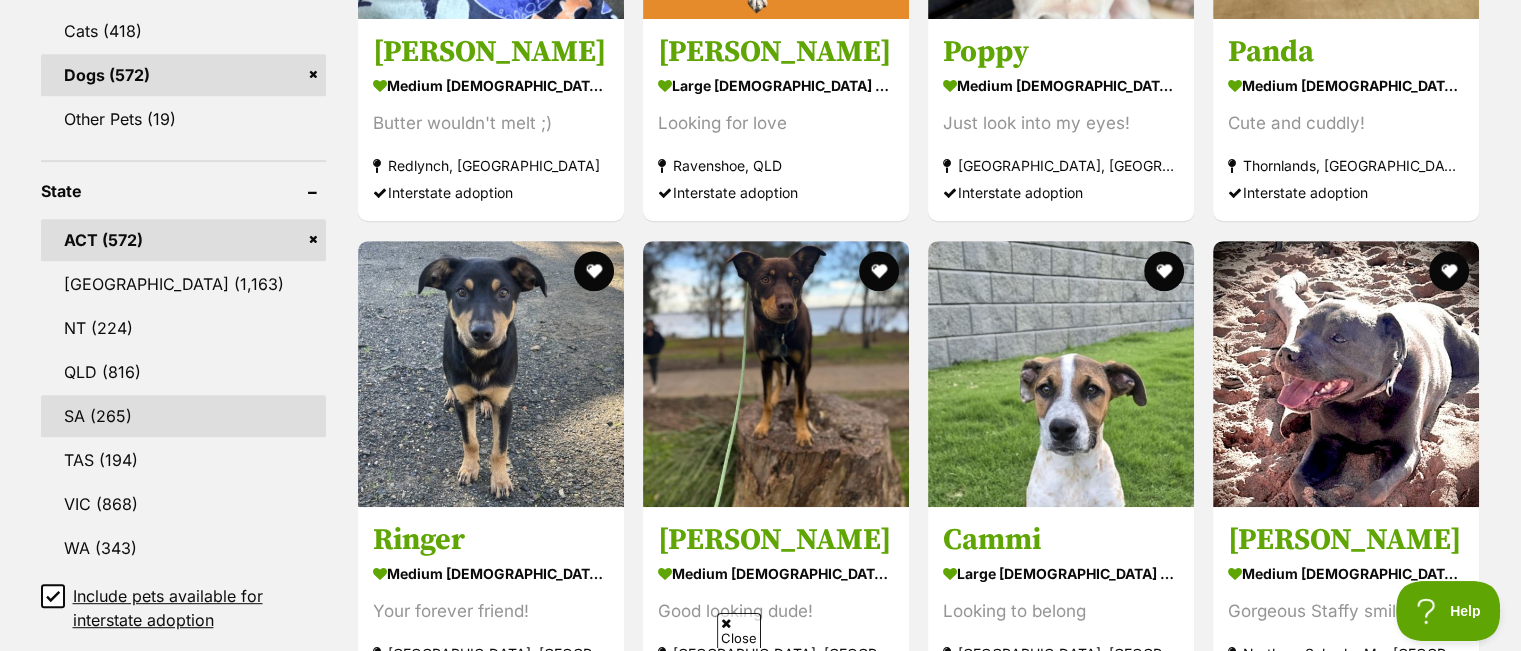 scroll, scrollTop: 0, scrollLeft: 0, axis: both 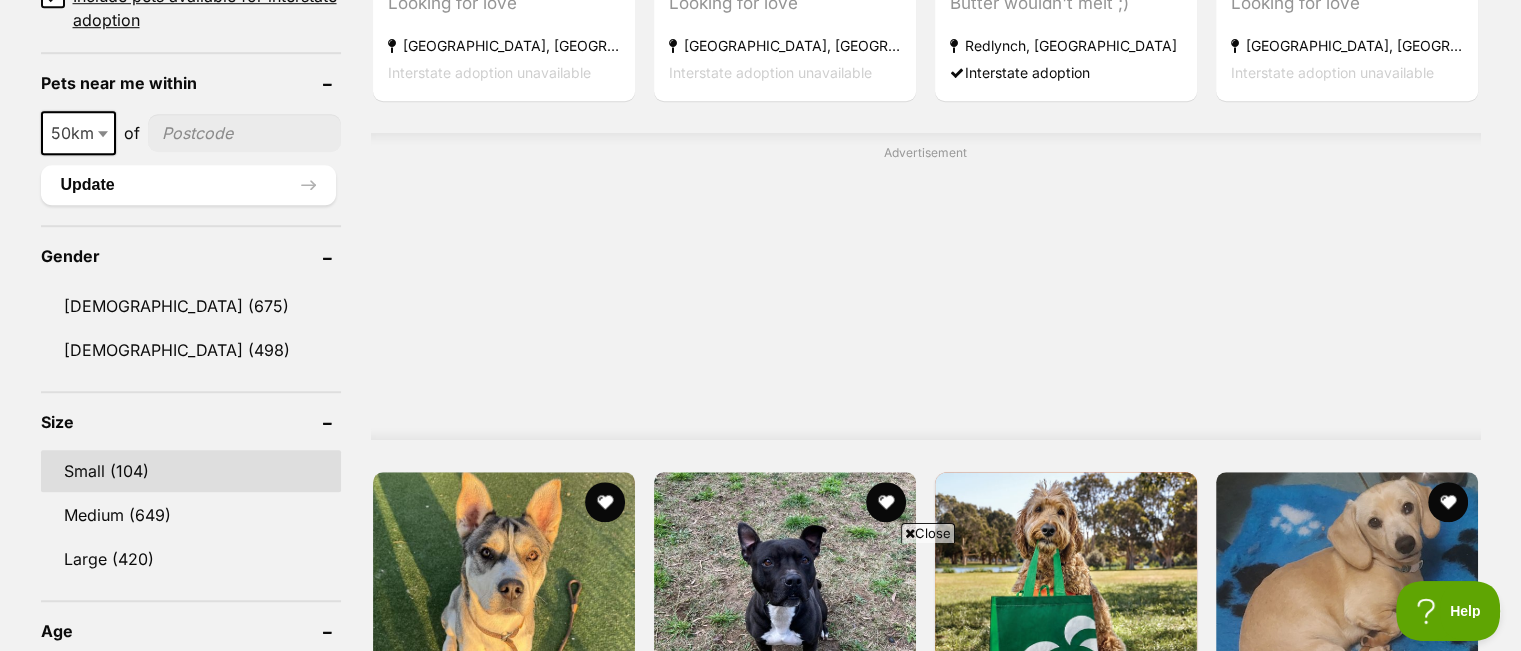 click on "Small (104)" at bounding box center [191, 471] 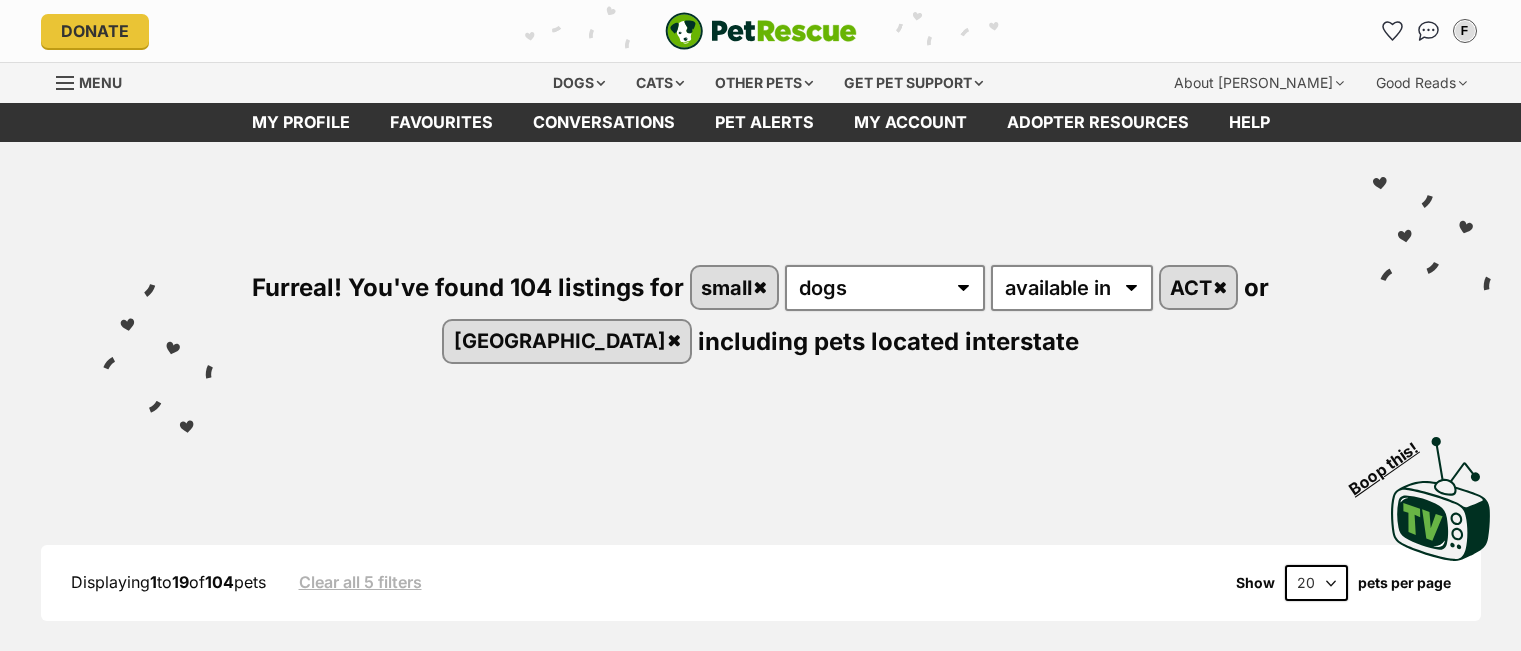 scroll, scrollTop: 0, scrollLeft: 0, axis: both 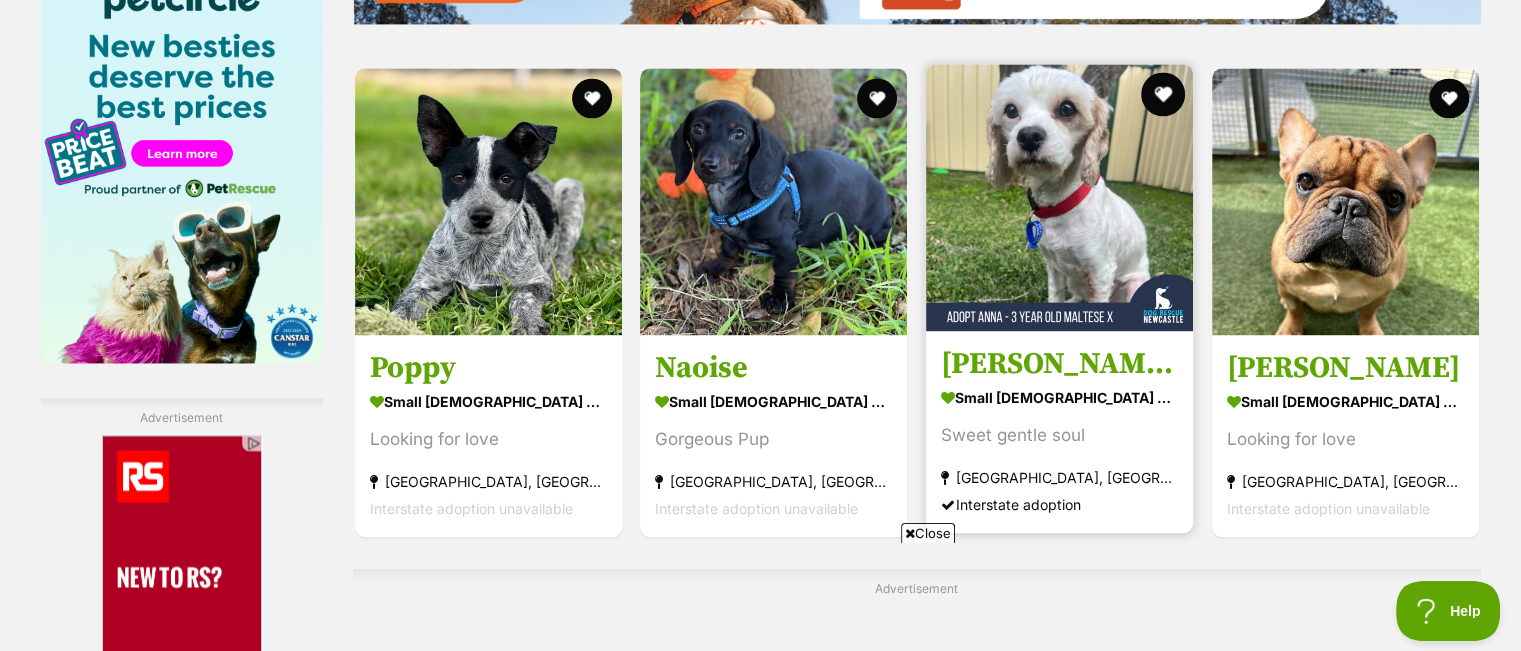 click at bounding box center [1163, 94] 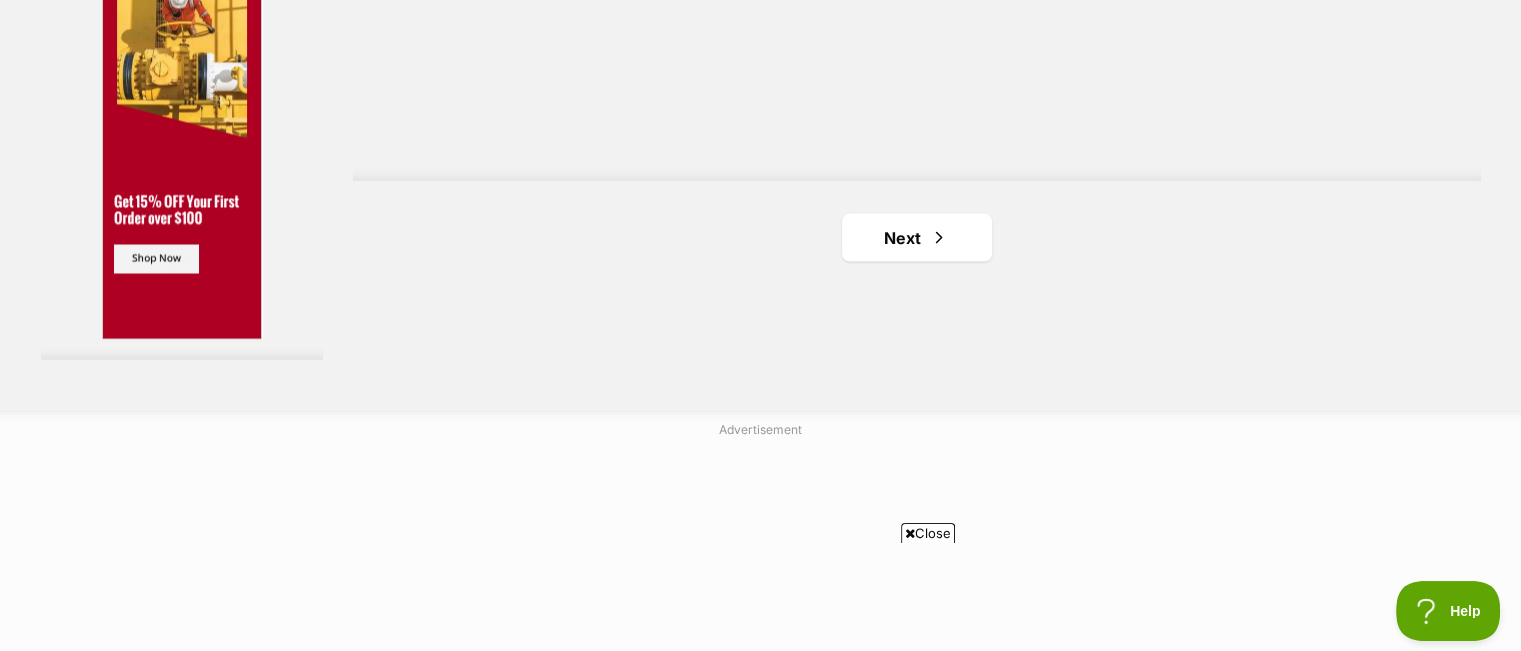 scroll, scrollTop: 3800, scrollLeft: 0, axis: vertical 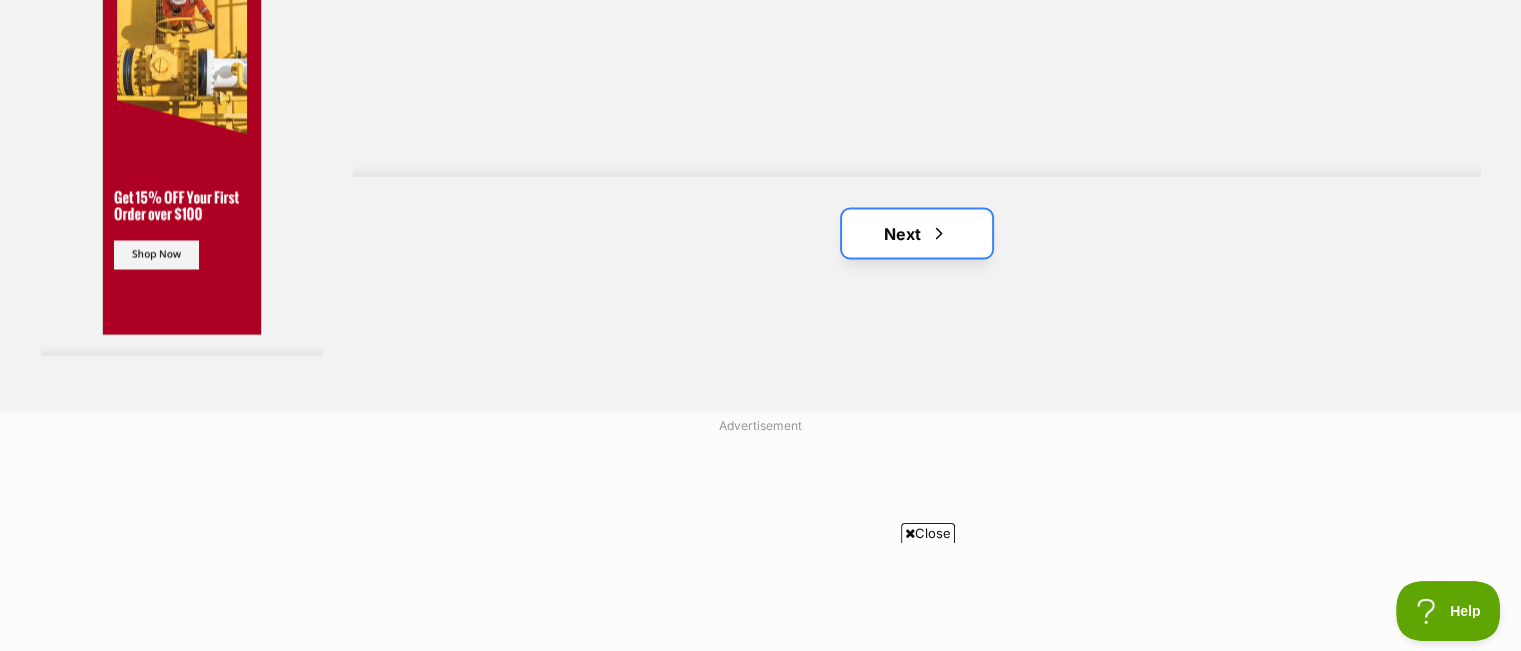 click on "Next" at bounding box center (917, 233) 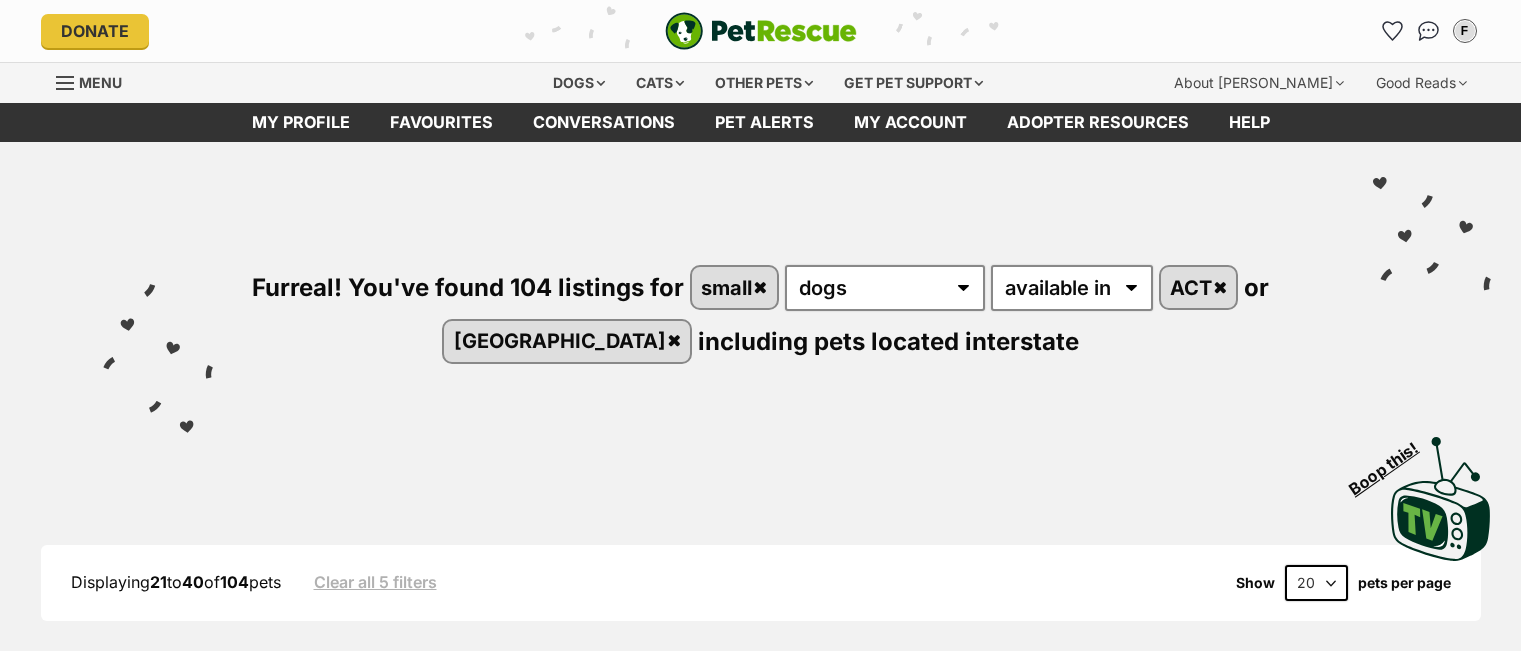 scroll, scrollTop: 0, scrollLeft: 0, axis: both 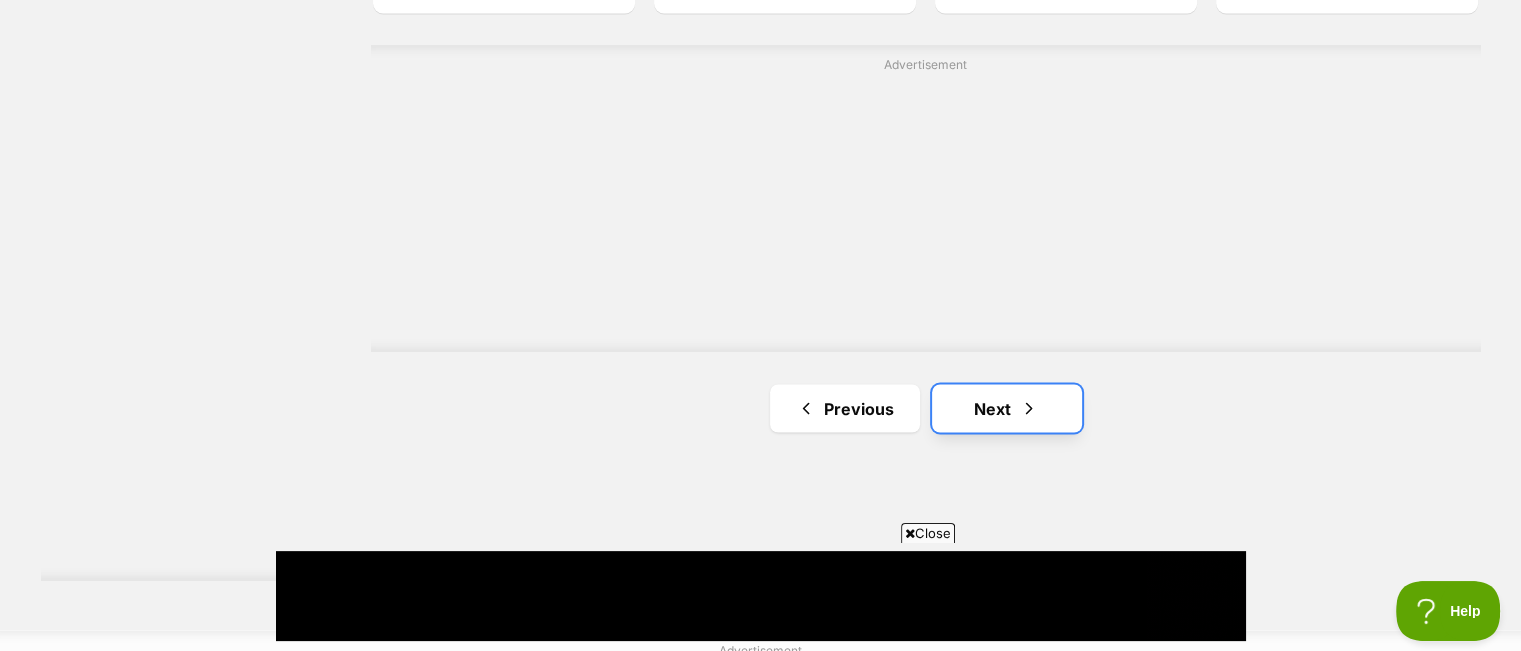 click on "Next" at bounding box center [1007, 408] 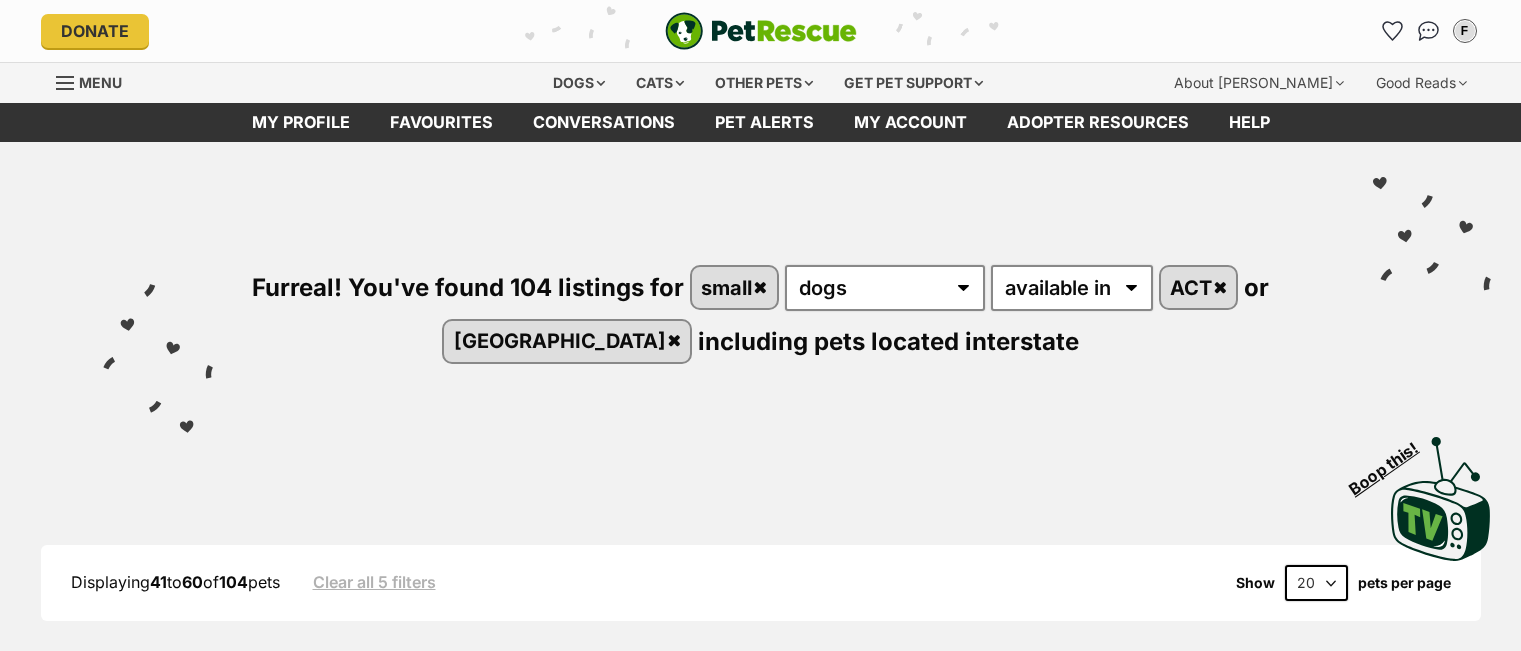 scroll, scrollTop: 0, scrollLeft: 0, axis: both 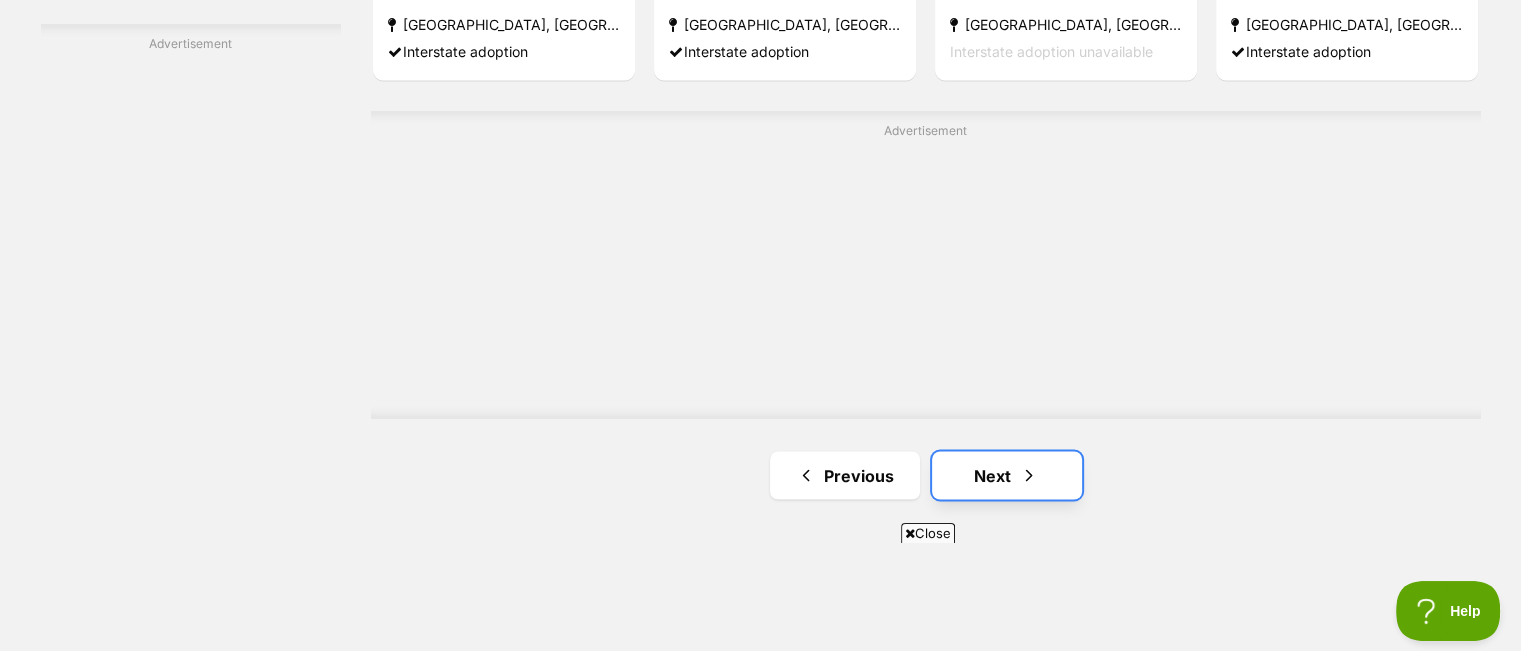 click on "Next" at bounding box center (1007, 475) 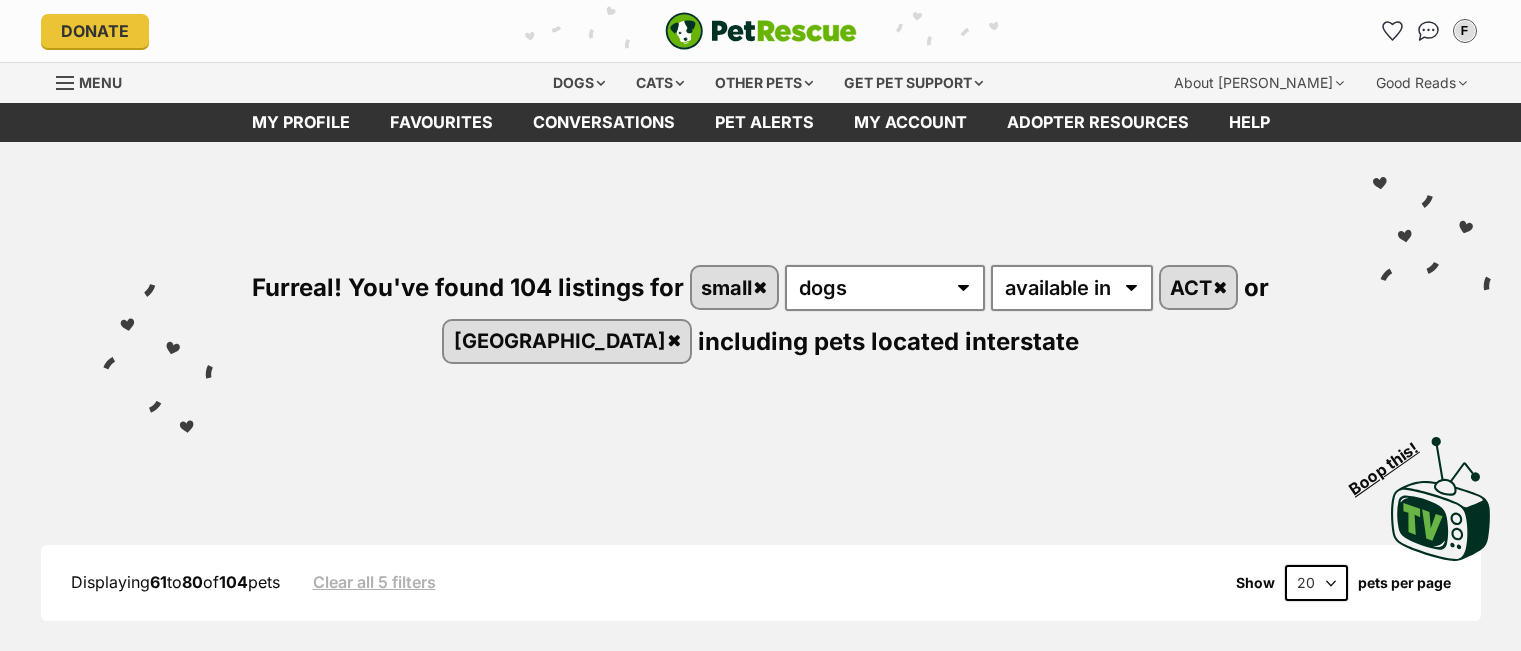scroll, scrollTop: 0, scrollLeft: 0, axis: both 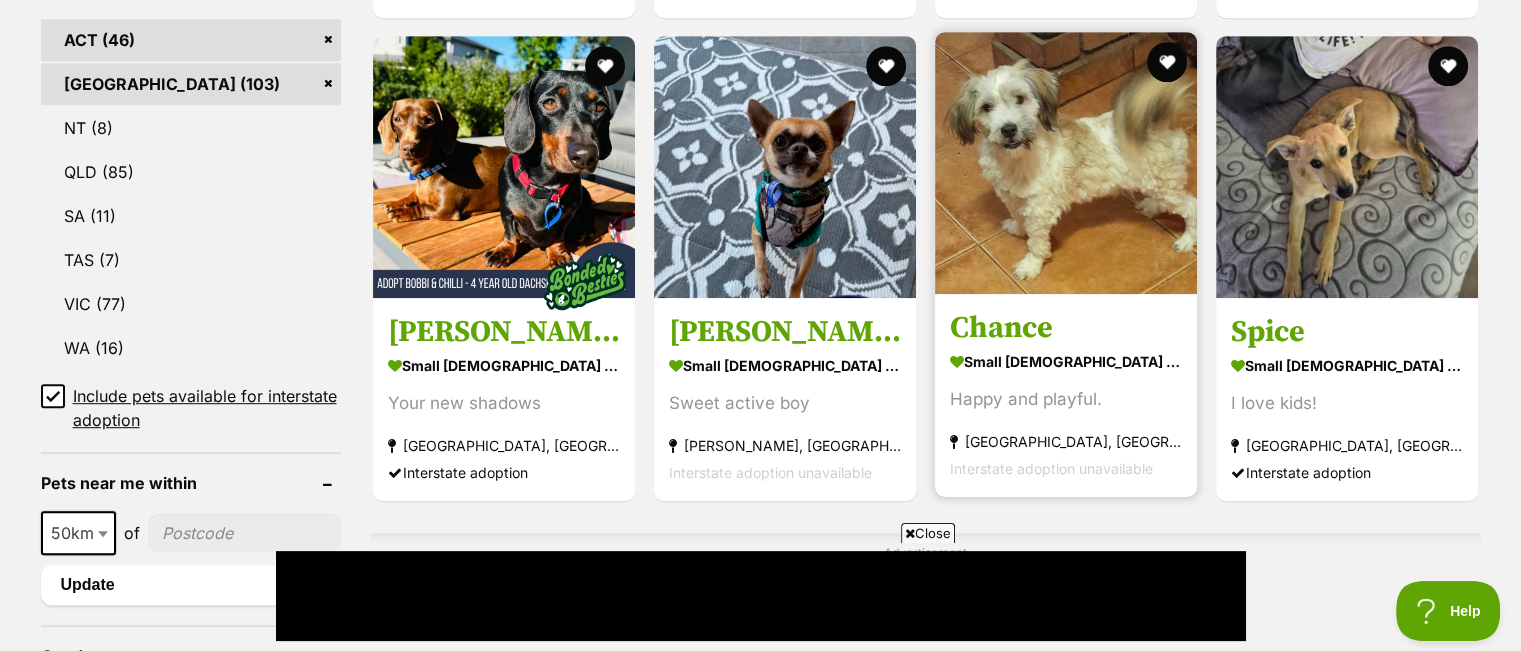 click at bounding box center [1066, 163] 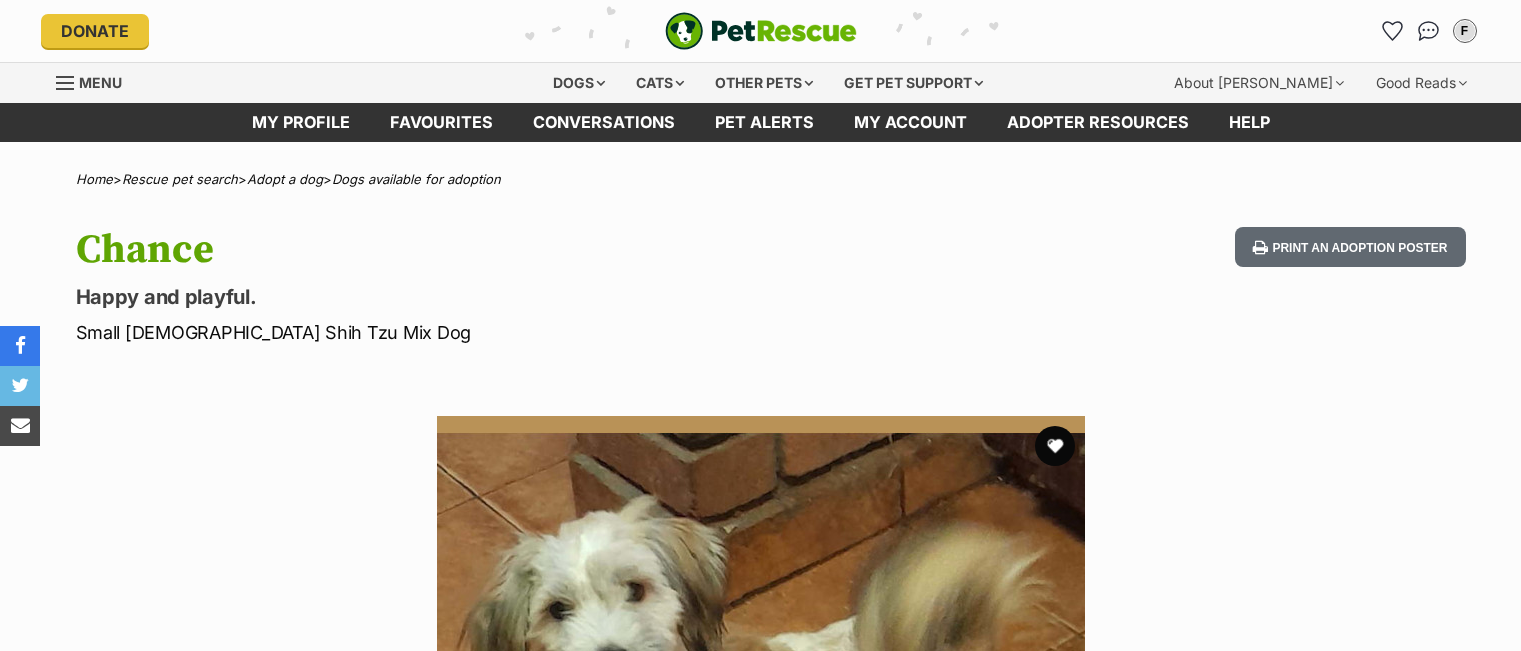 scroll, scrollTop: 0, scrollLeft: 0, axis: both 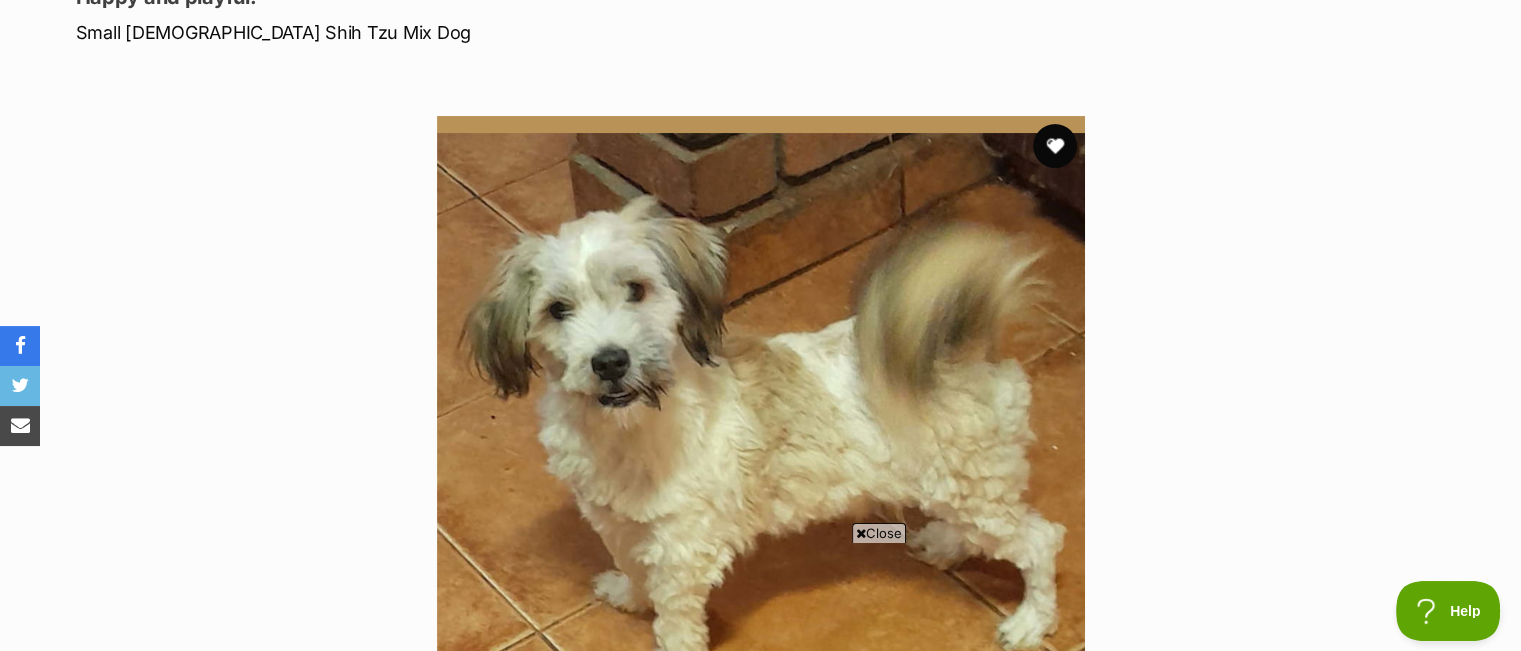 click at bounding box center (1055, 146) 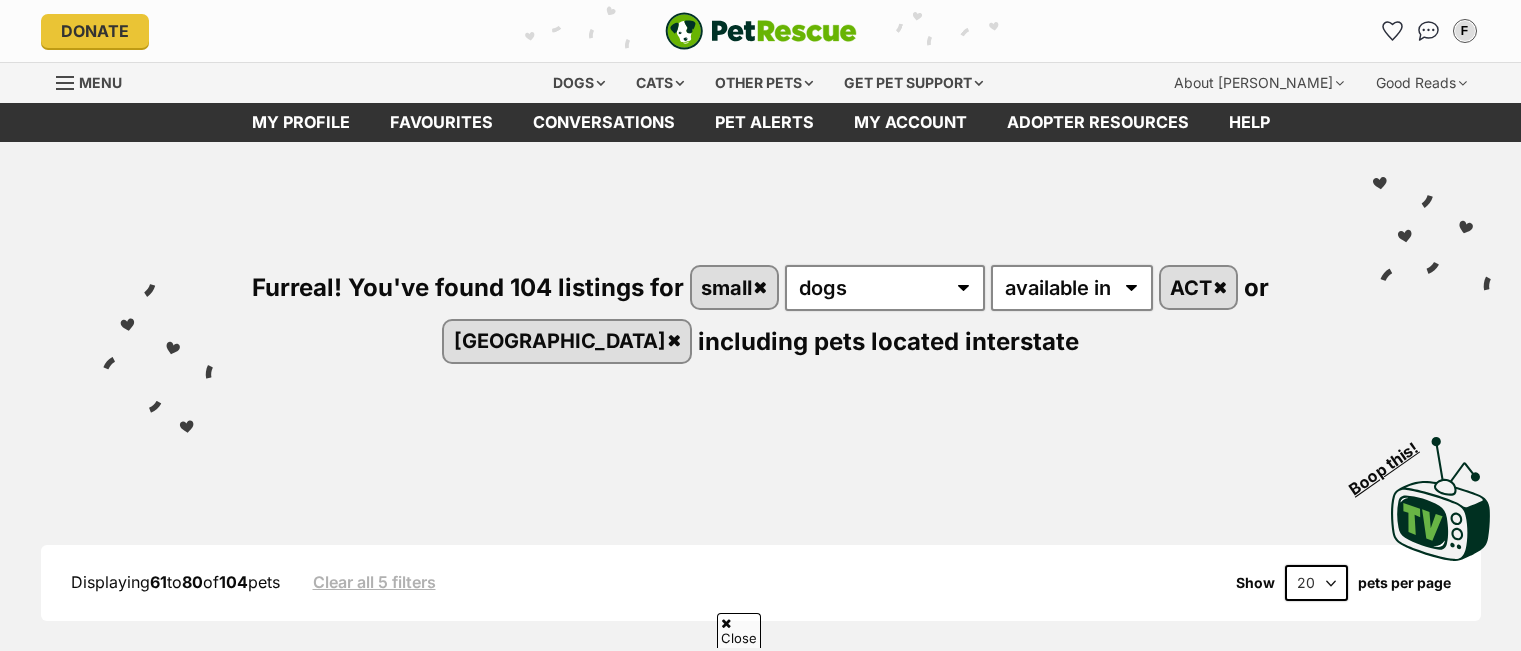 scroll, scrollTop: 1100, scrollLeft: 0, axis: vertical 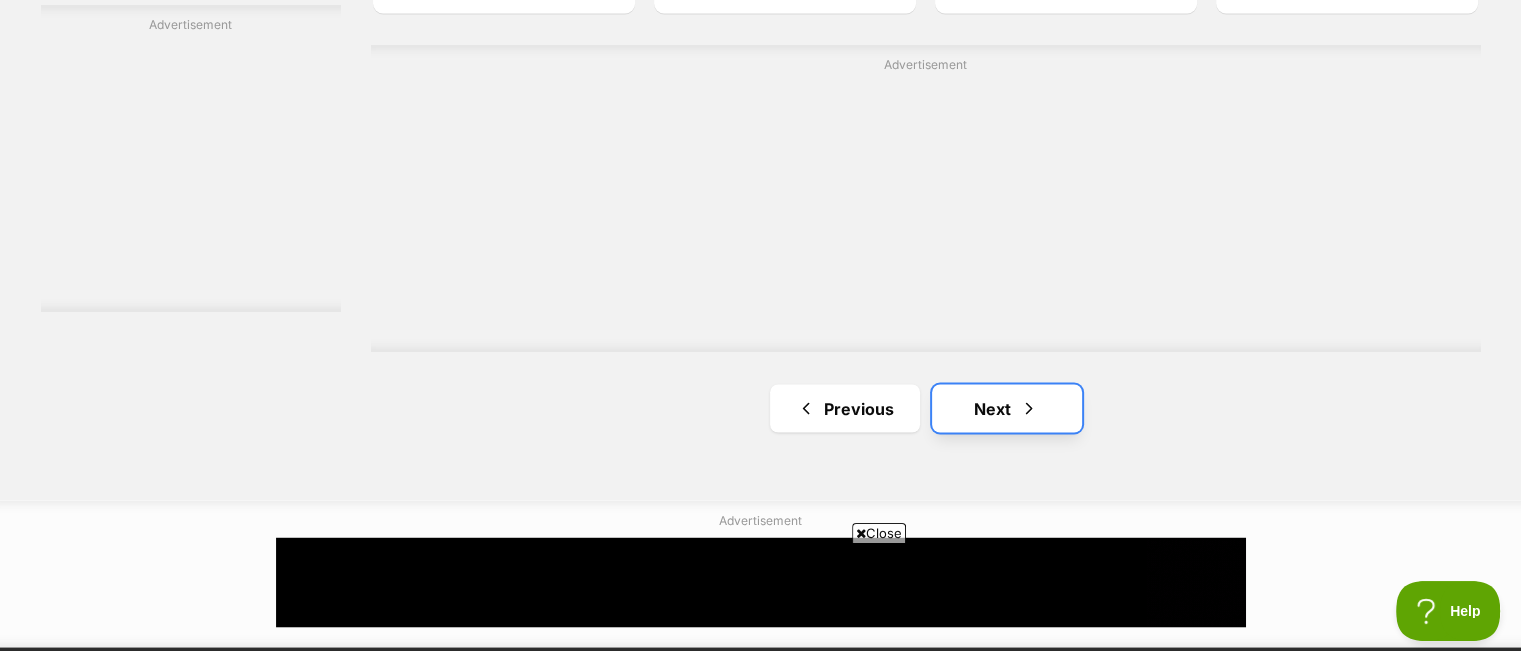 click at bounding box center (1029, 408) 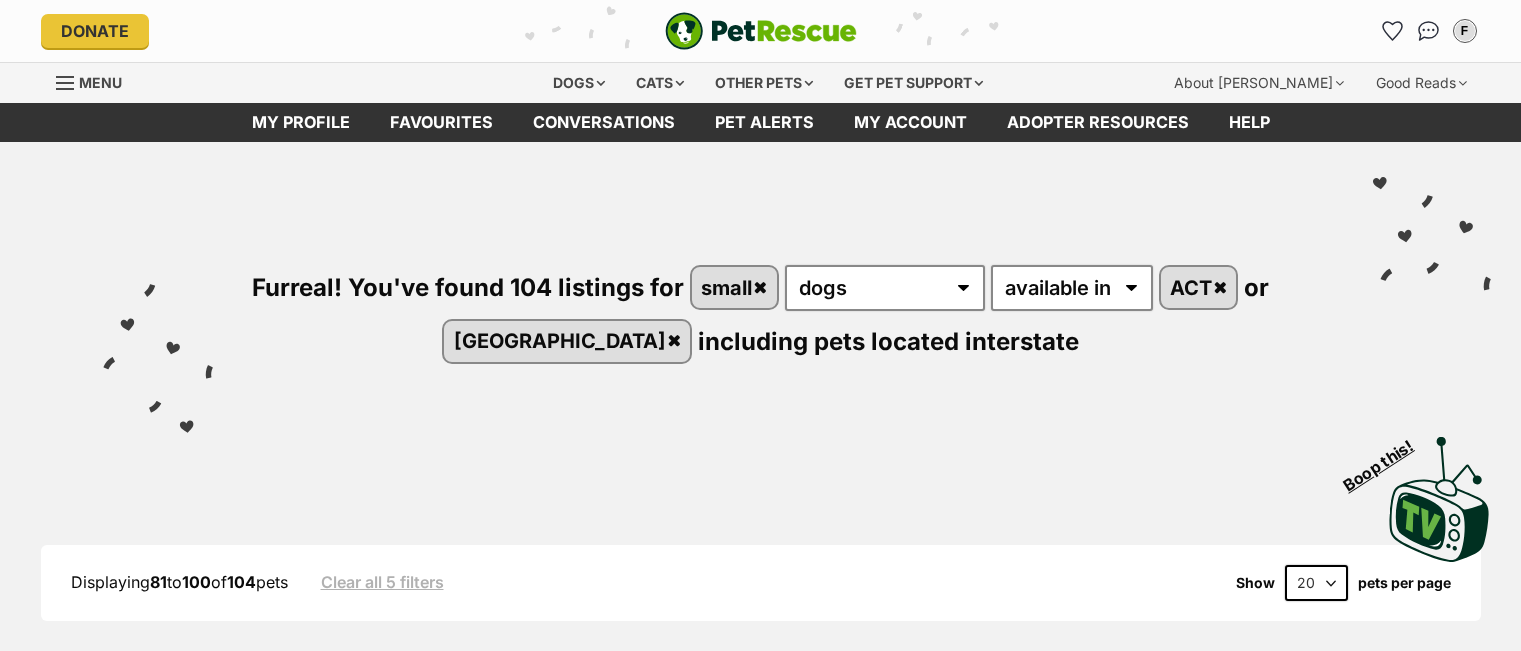 scroll, scrollTop: 0, scrollLeft: 0, axis: both 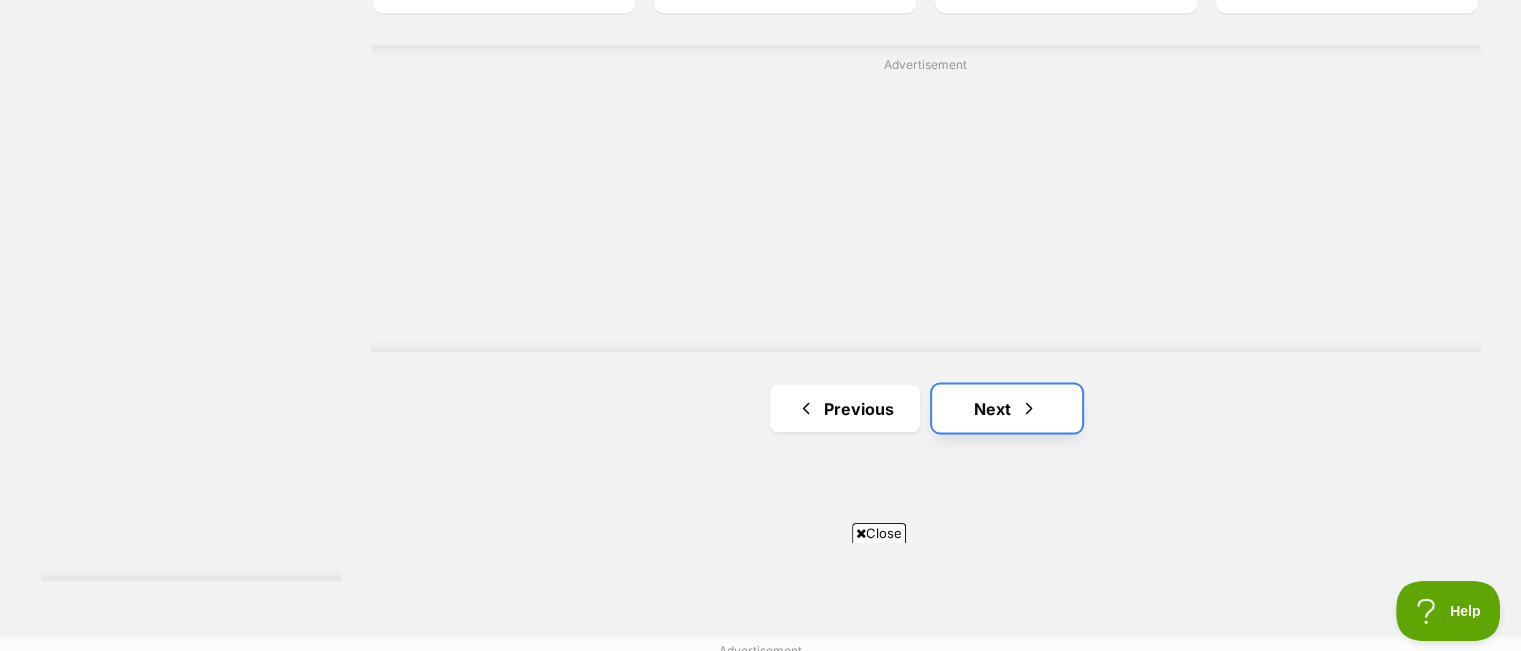 click on "Next" at bounding box center (1007, 408) 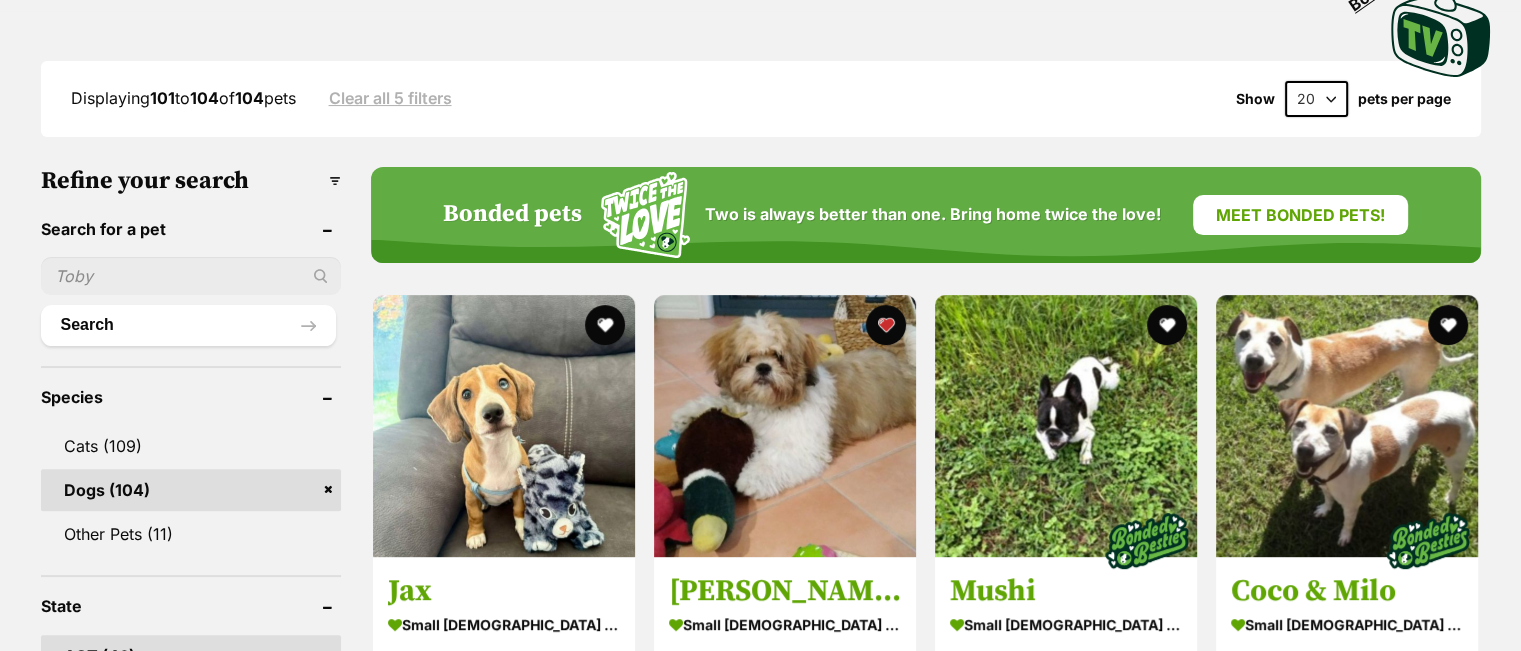 scroll, scrollTop: 500, scrollLeft: 0, axis: vertical 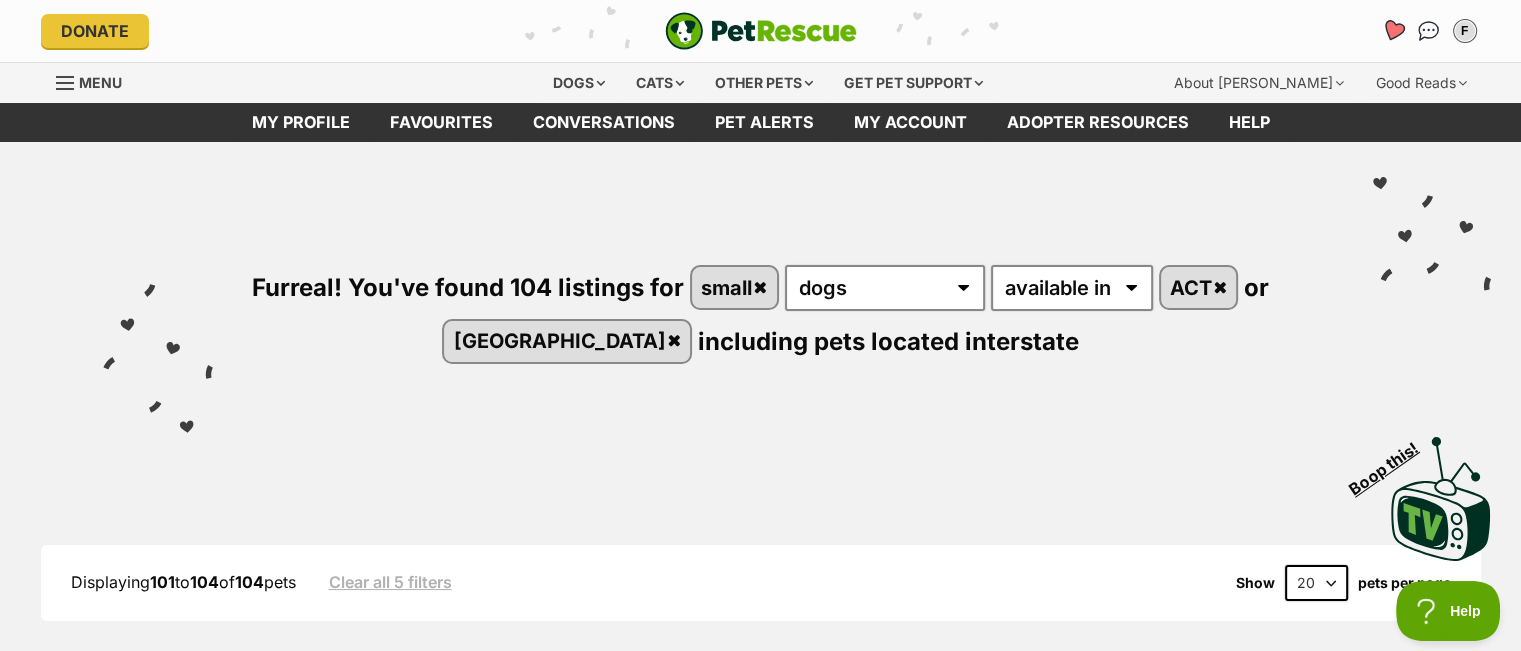 click 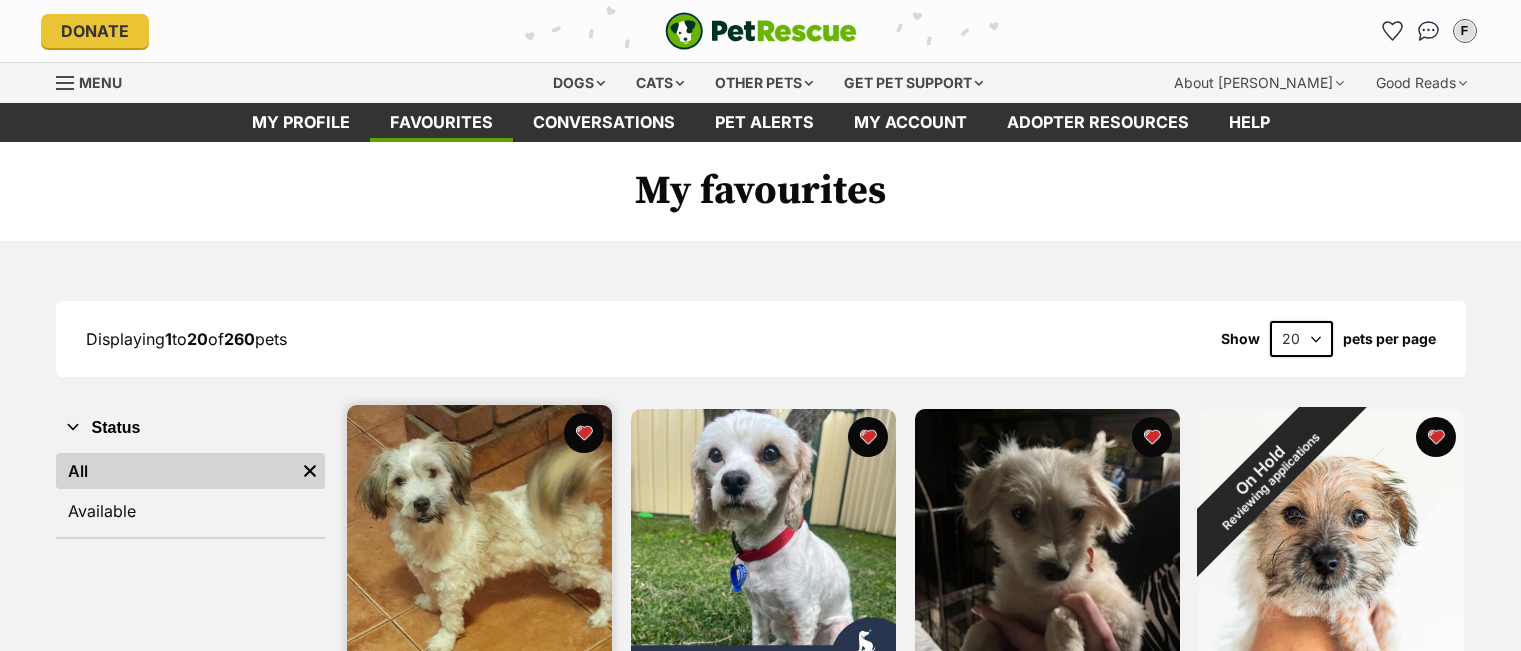 scroll, scrollTop: 187, scrollLeft: 0, axis: vertical 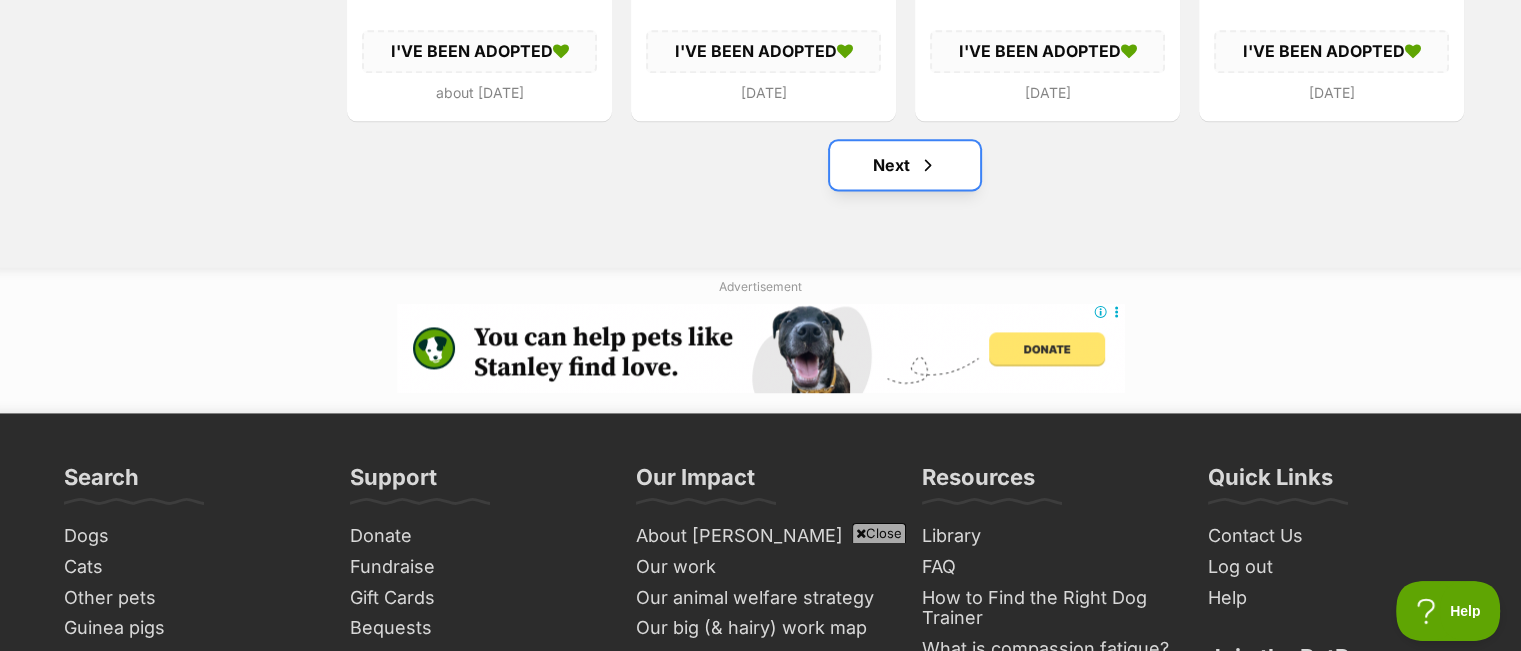 click on "Next" at bounding box center [905, 165] 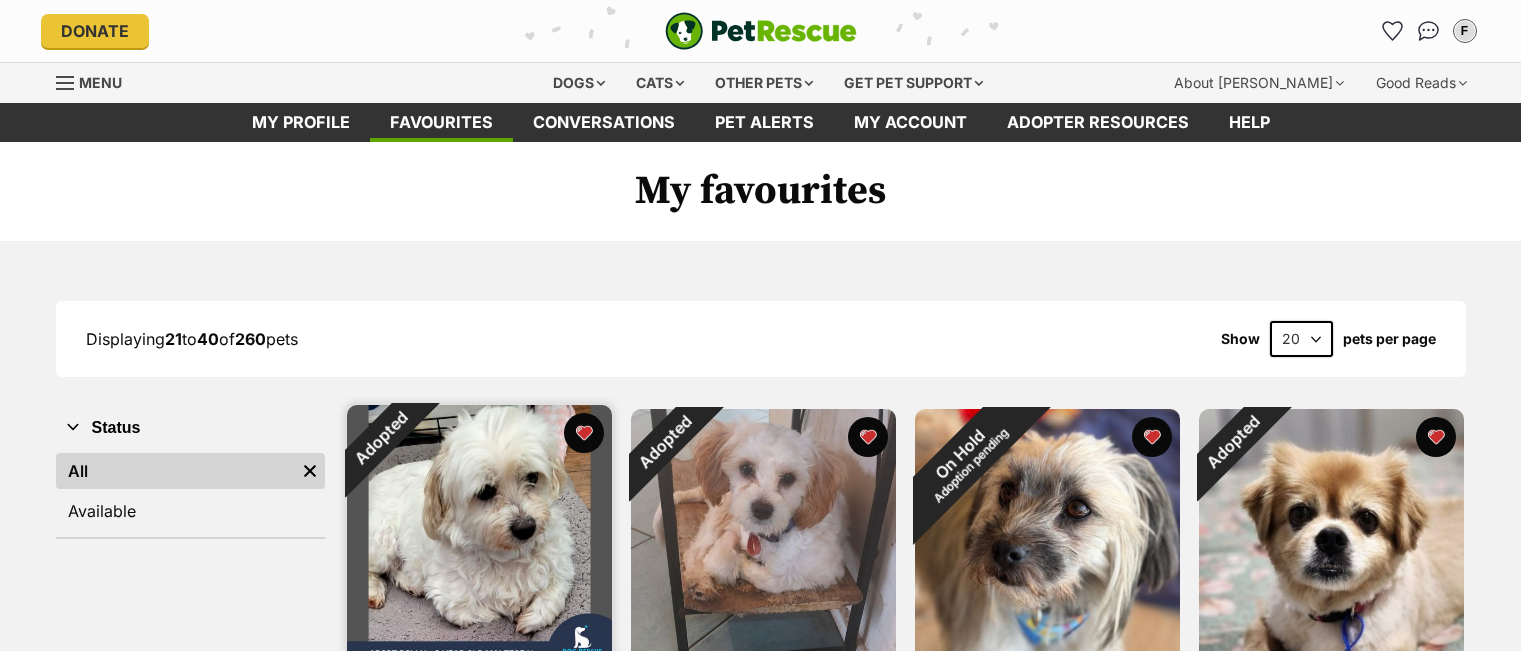 scroll, scrollTop: 0, scrollLeft: 0, axis: both 